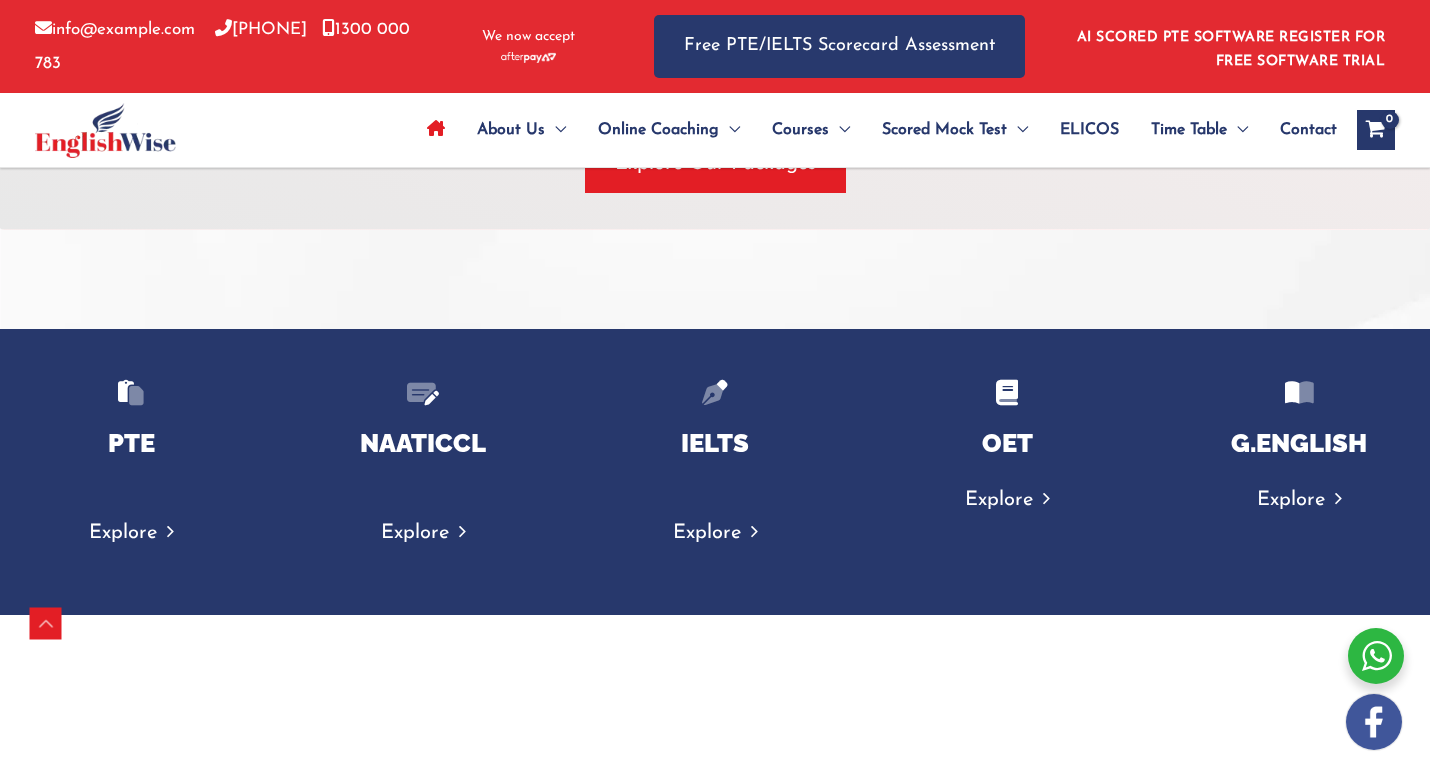 scroll, scrollTop: 3777, scrollLeft: 0, axis: vertical 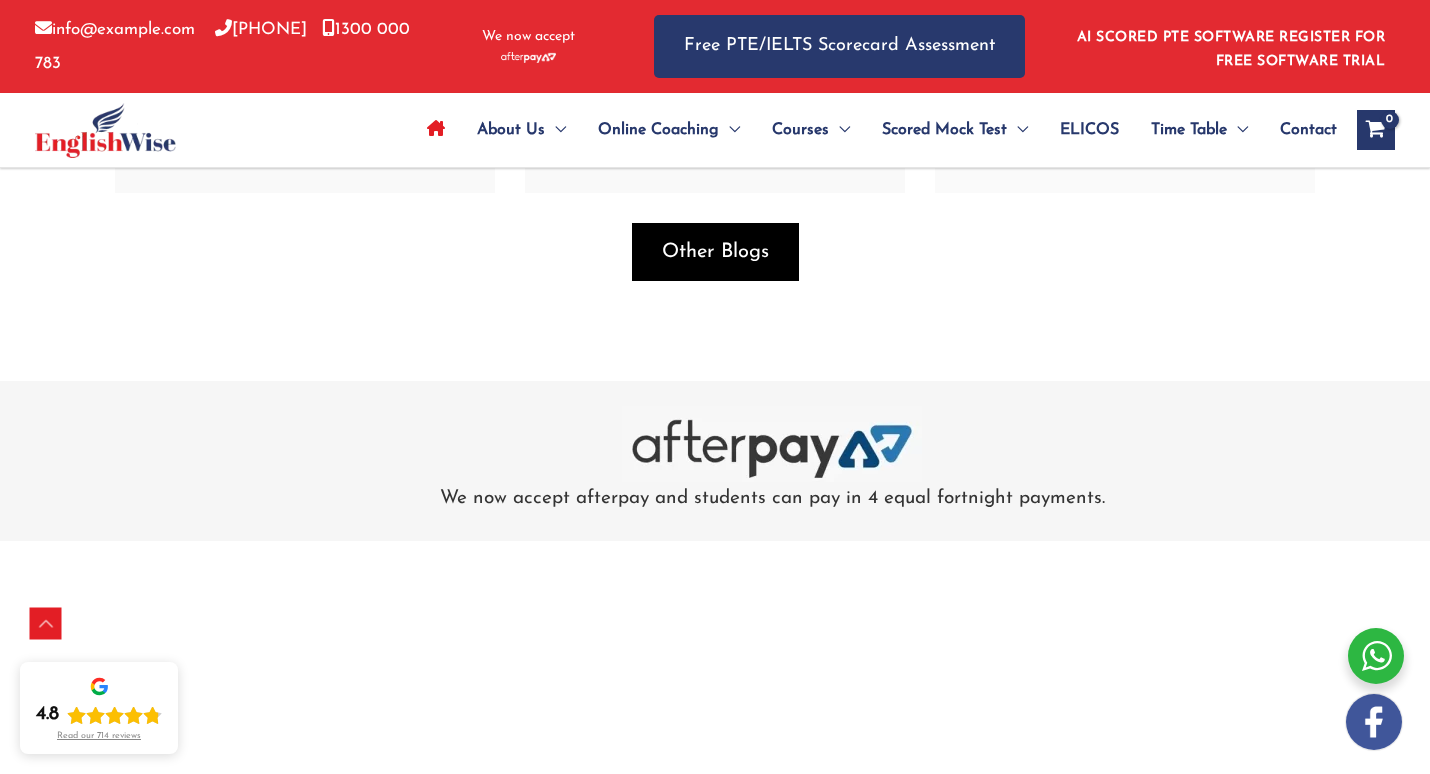 click on "Other Blogs" at bounding box center [715, 252] 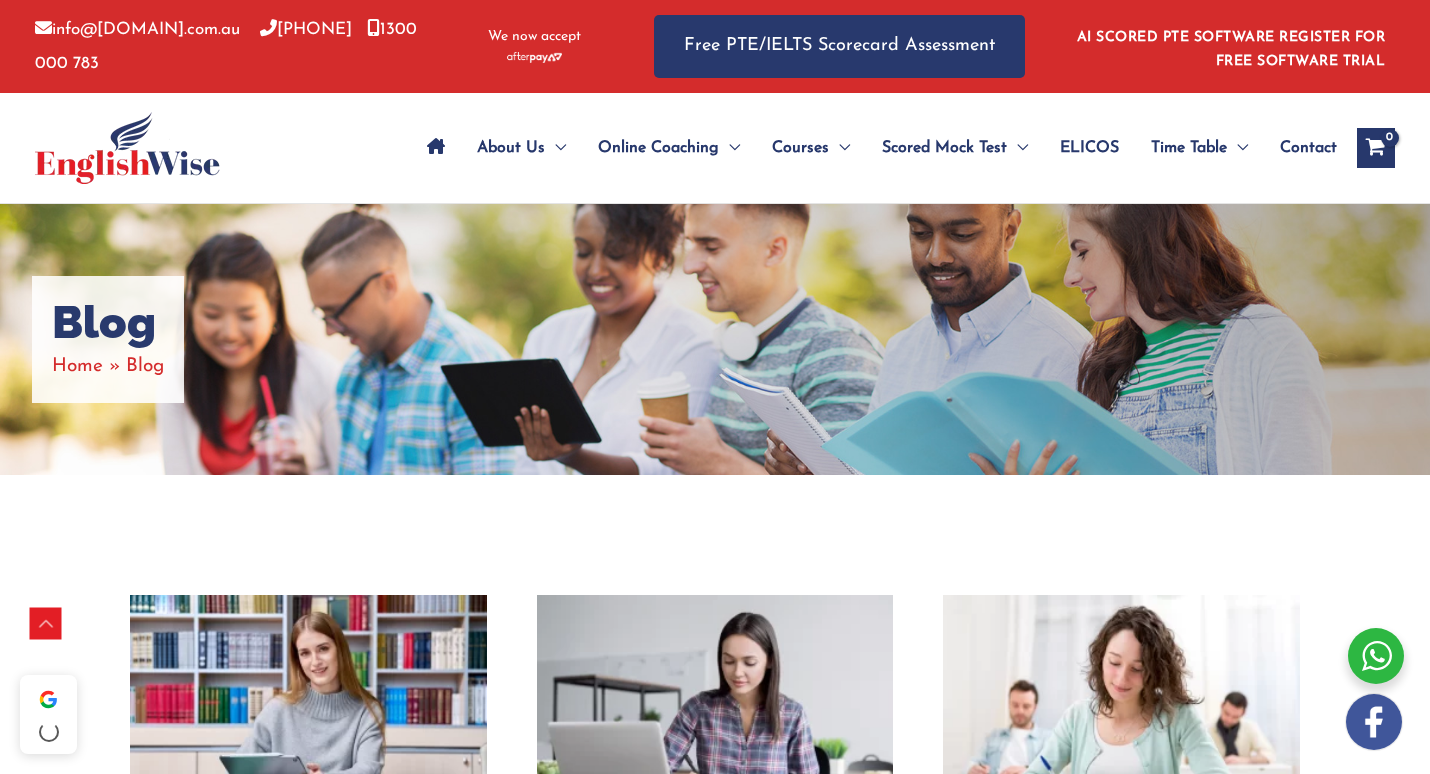 scroll, scrollTop: 303, scrollLeft: 0, axis: vertical 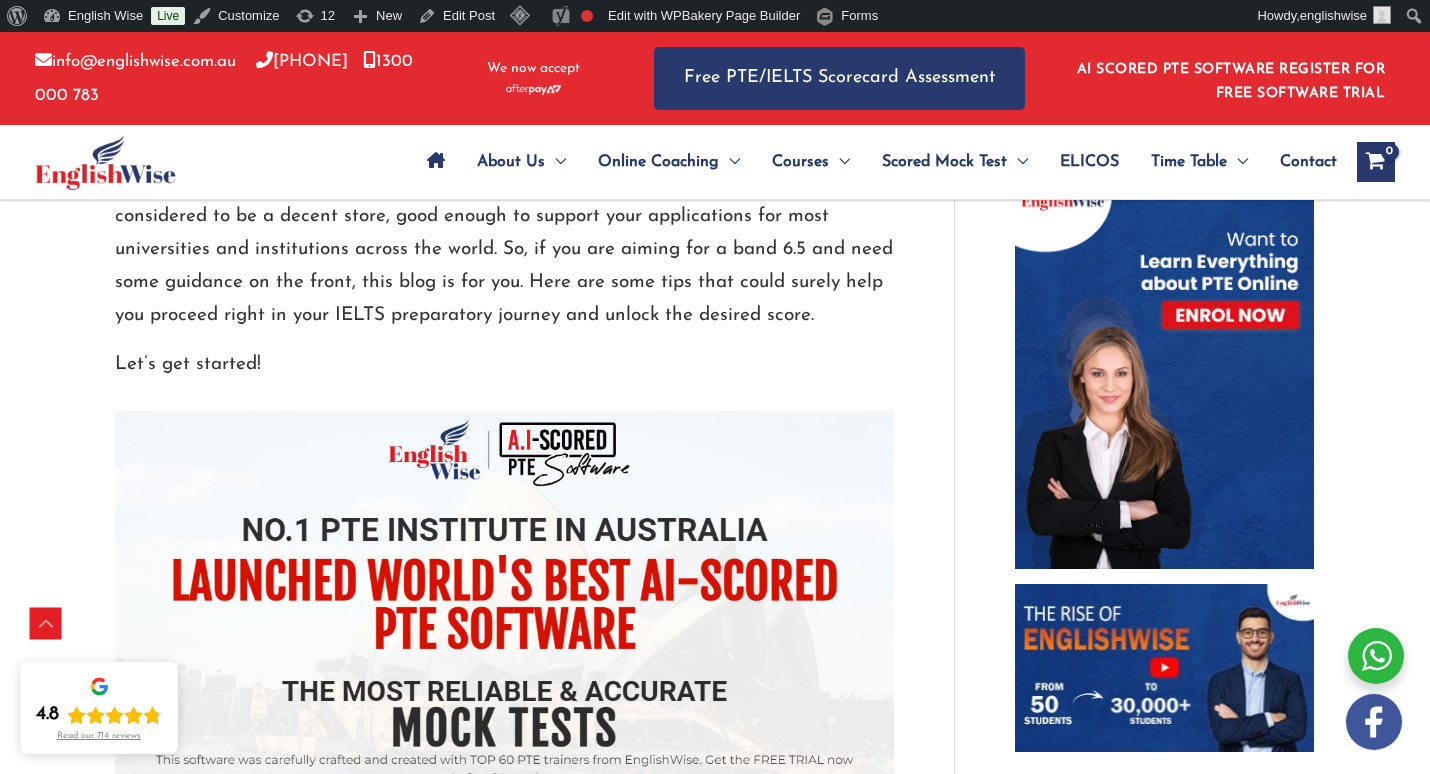 click on "If you are planning to study abroad or migrate to one of the English speaking countries, the  IELTS exams  is one of the hurdles you need to cross. The IELTS score band ranges from 0-9 and better the score, the more your chances of getting into your dream. But 6.5 is considered to be a decent store, good enough to support your applications for most universities and institutions across the world. So, if you are aiming for a band 6.5 and need some guidance on the front, this blog is for you. Here are some tips that could surely help you proceed right in your IELTS preparatory journey and unlock the desired score." at bounding box center [504, 216] 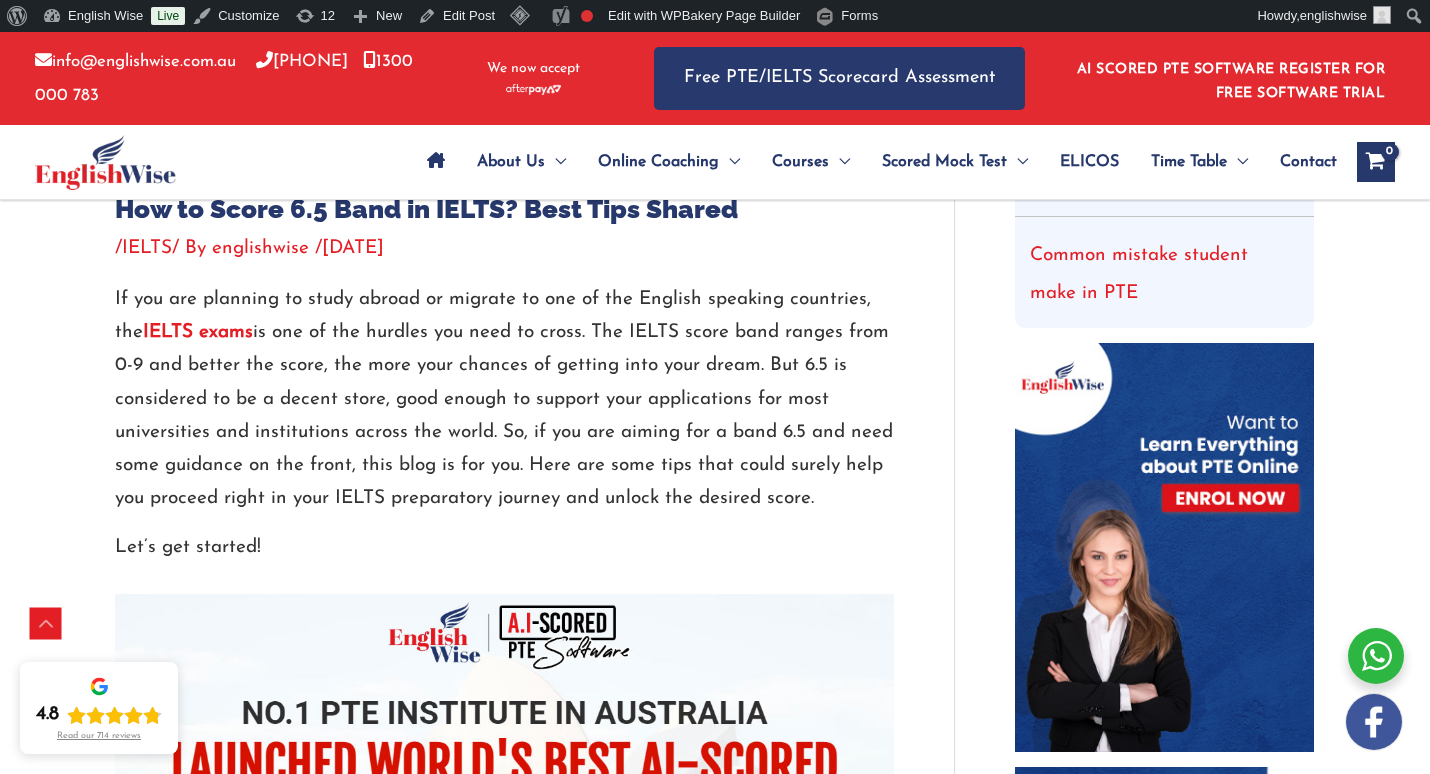 scroll, scrollTop: 636, scrollLeft: 0, axis: vertical 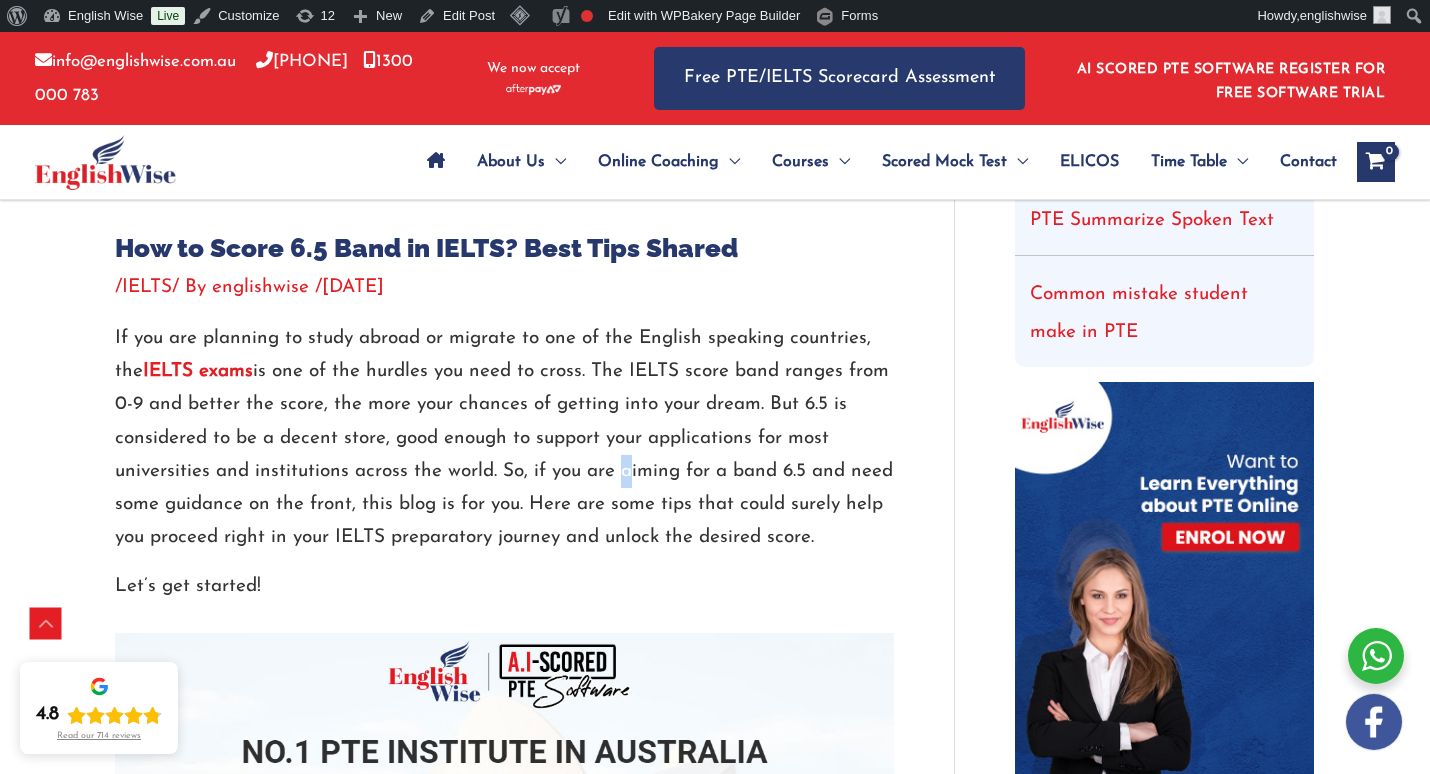 drag, startPoint x: 611, startPoint y: 473, endPoint x: 623, endPoint y: 475, distance: 12.165525 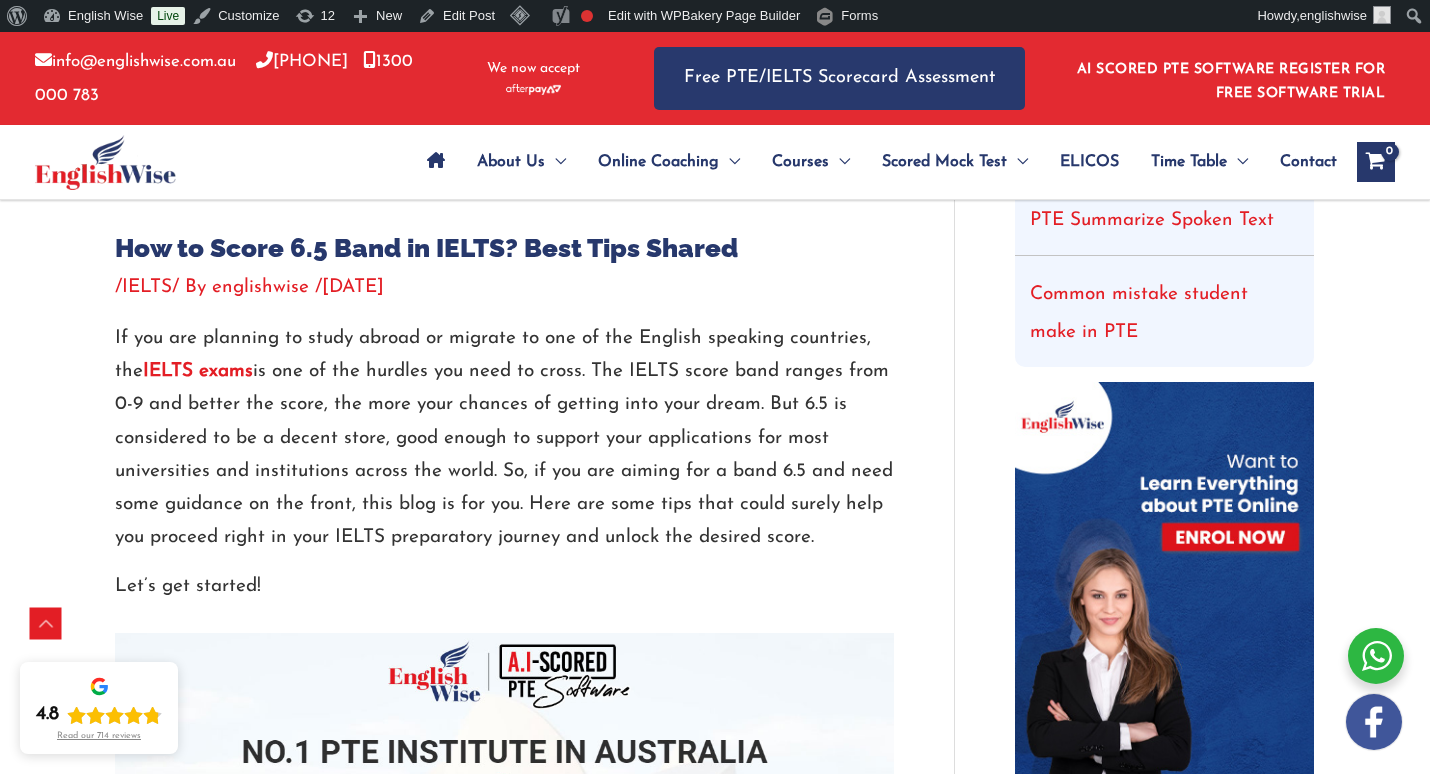 click on "If you are planning to study abroad or migrate to one of the English speaking countries, the  IELTS exams  is one of the hurdles you need to cross. The IELTS score band ranges from 0-9 and better the score, the more your chances of getting into your dream. But 6.5 is considered to be a decent store, good enough to support your applications for most universities and institutions across the world. So, if you are aiming for a band 6.5 and need some guidance on the front, this blog is for you. Here are some tips that could surely help you proceed right in your IELTS preparatory journey and unlock the desired score." at bounding box center [504, 438] 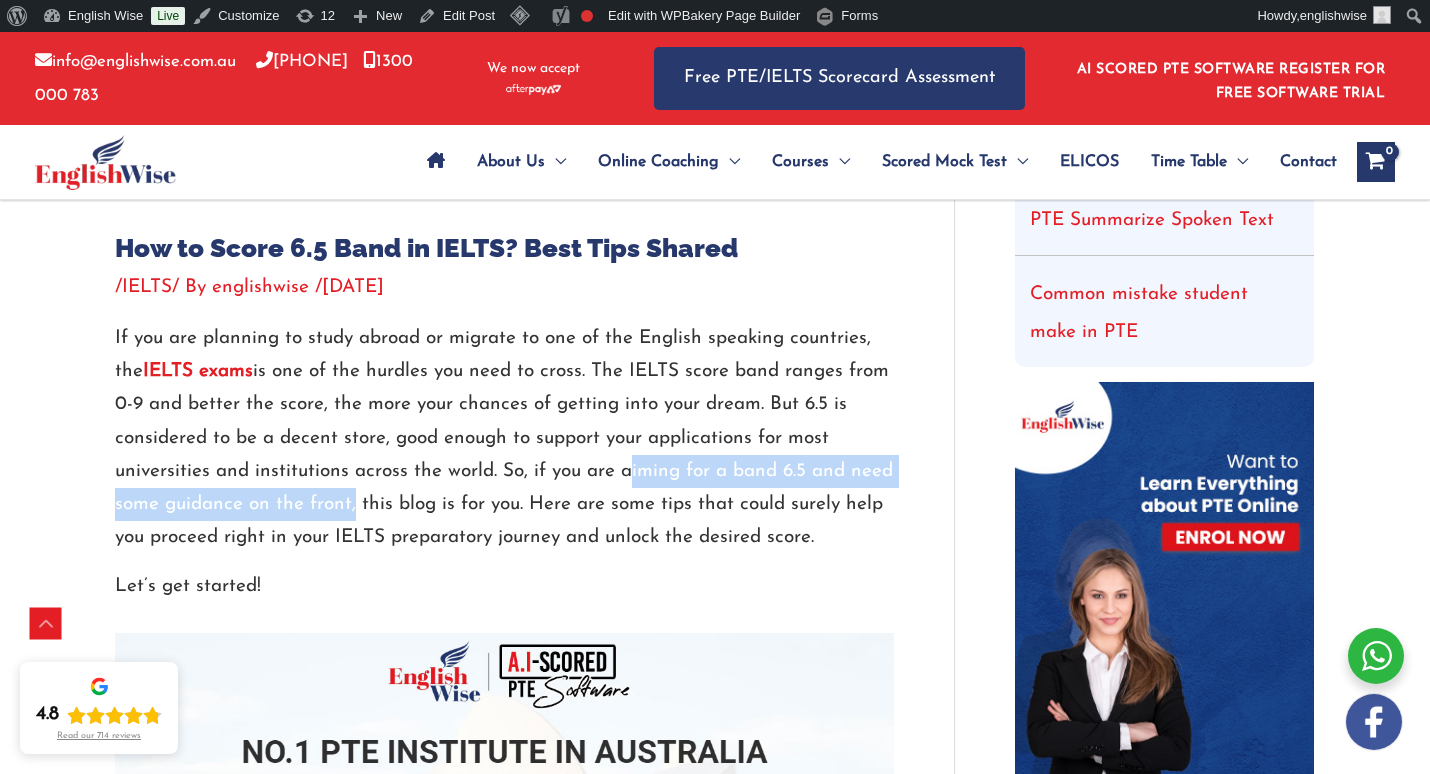 drag, startPoint x: 620, startPoint y: 470, endPoint x: 352, endPoint y: 500, distance: 269.6739 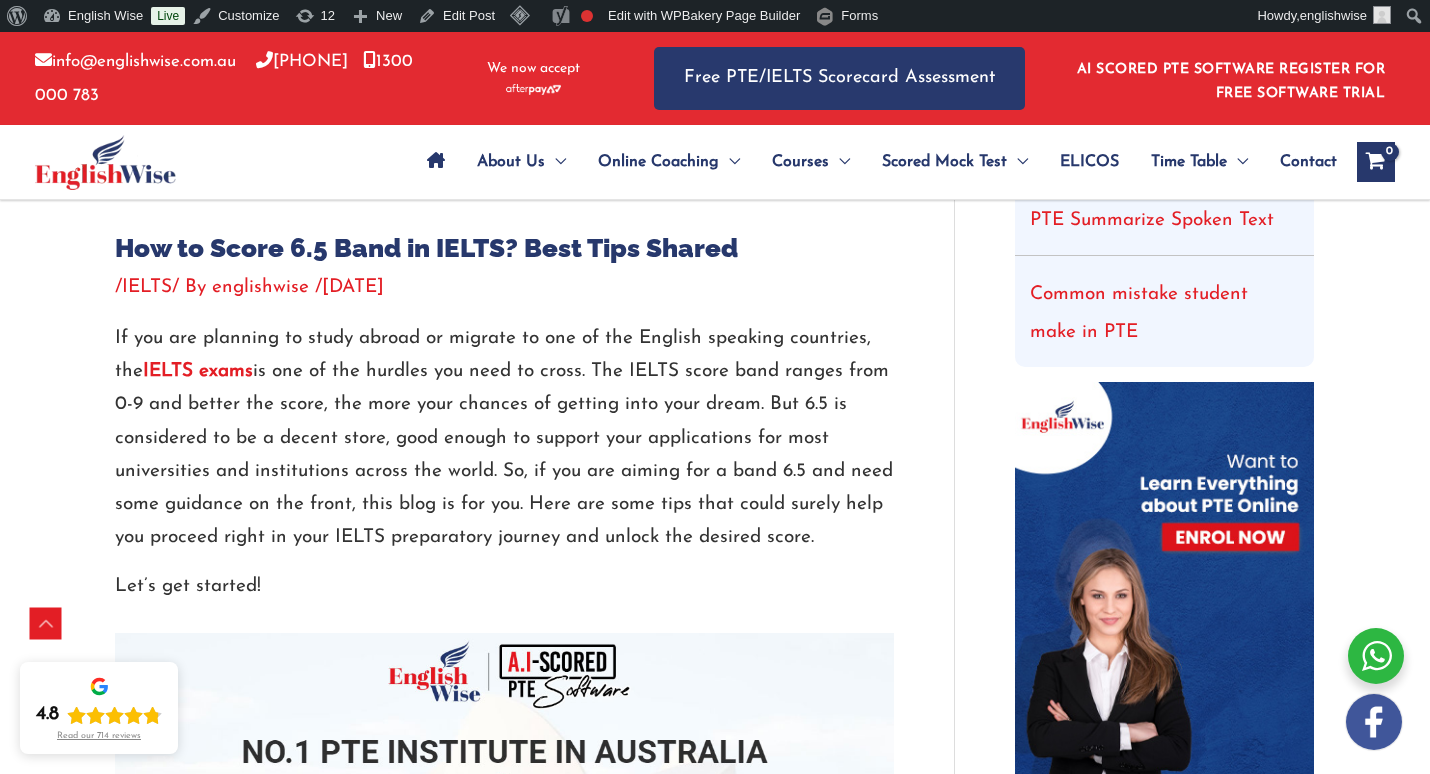 click on "If you are planning to study abroad or migrate to one of the English speaking countries, the  IELTS exams  is one of the hurdles you need to cross. The IELTS score band ranges from 0-9 and better the score, the more your chances of getting into your dream. But 6.5 is considered to be a decent store, good enough to support your applications for most universities and institutions across the world. So, if you are aiming for a band 6.5 and need some guidance on the front, this blog is for you. Here are some tips that could surely help you proceed right in your IELTS preparatory journey and unlock the desired score." at bounding box center [504, 438] 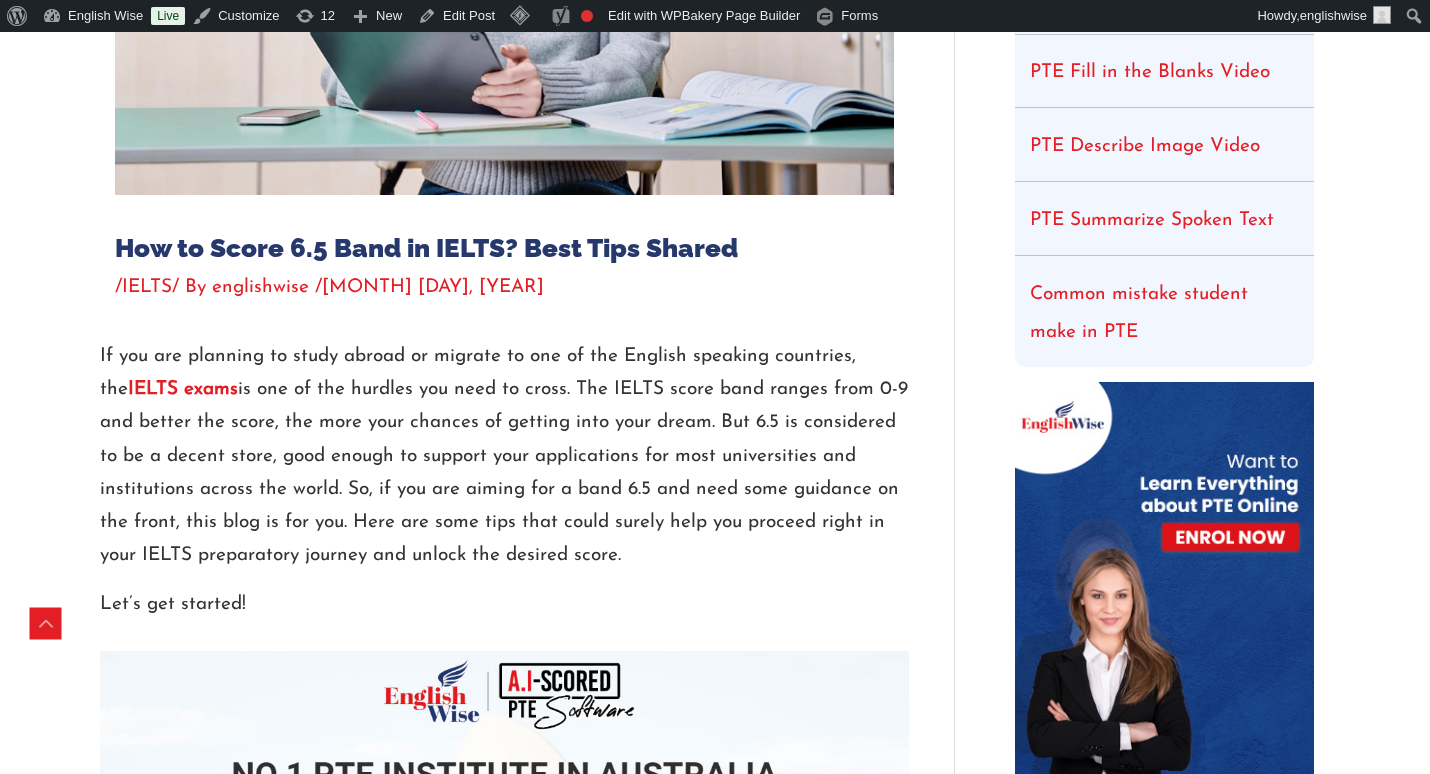 scroll, scrollTop: 666, scrollLeft: 0, axis: vertical 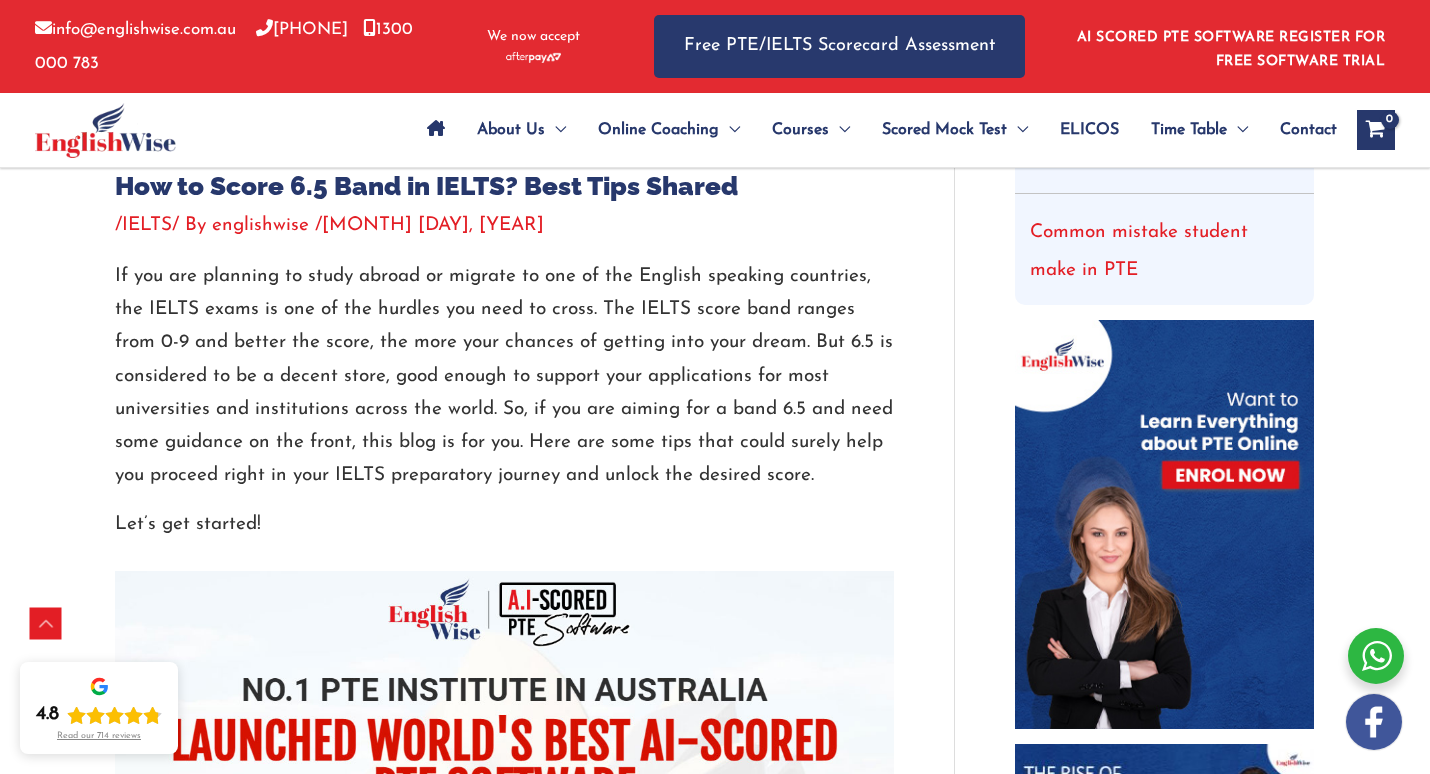 click on "If you are planning to study abroad or migrate to one of the English speaking countries, the IELTS exams is one of the hurdles you need to cross. The IELTS score band ranges from 0-9 and better the score, the more your chances of getting into your dream. But 6.5 is considered to be a decent store, good enough to support your applications for most universities and institutions across the world. So, if you are aiming for a band 6.5 and need some guidance on the front, this blog is for you. Here are some tips that could surely help you proceed right in your IELTS preparatory journey and unlock the desired score." at bounding box center [504, 376] 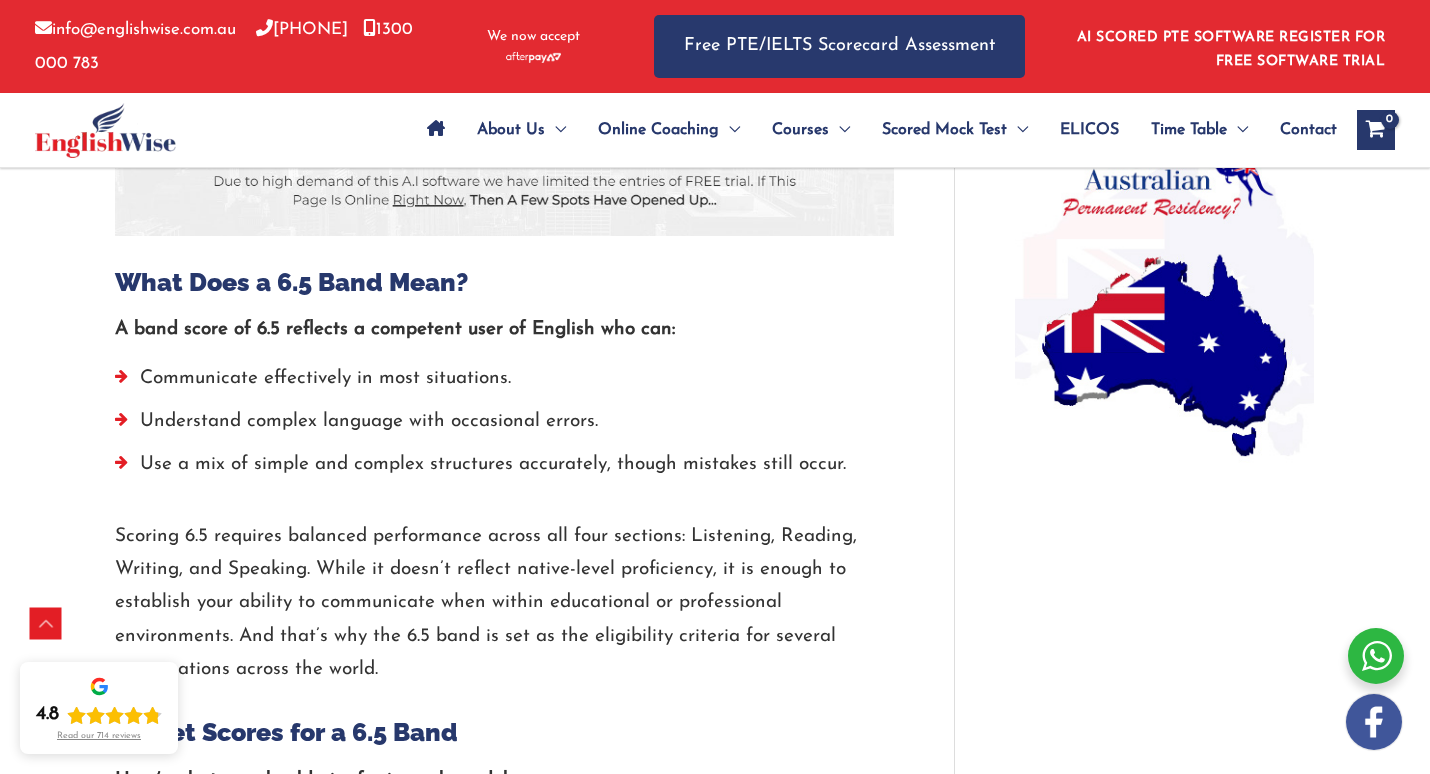 scroll, scrollTop: 1555, scrollLeft: 0, axis: vertical 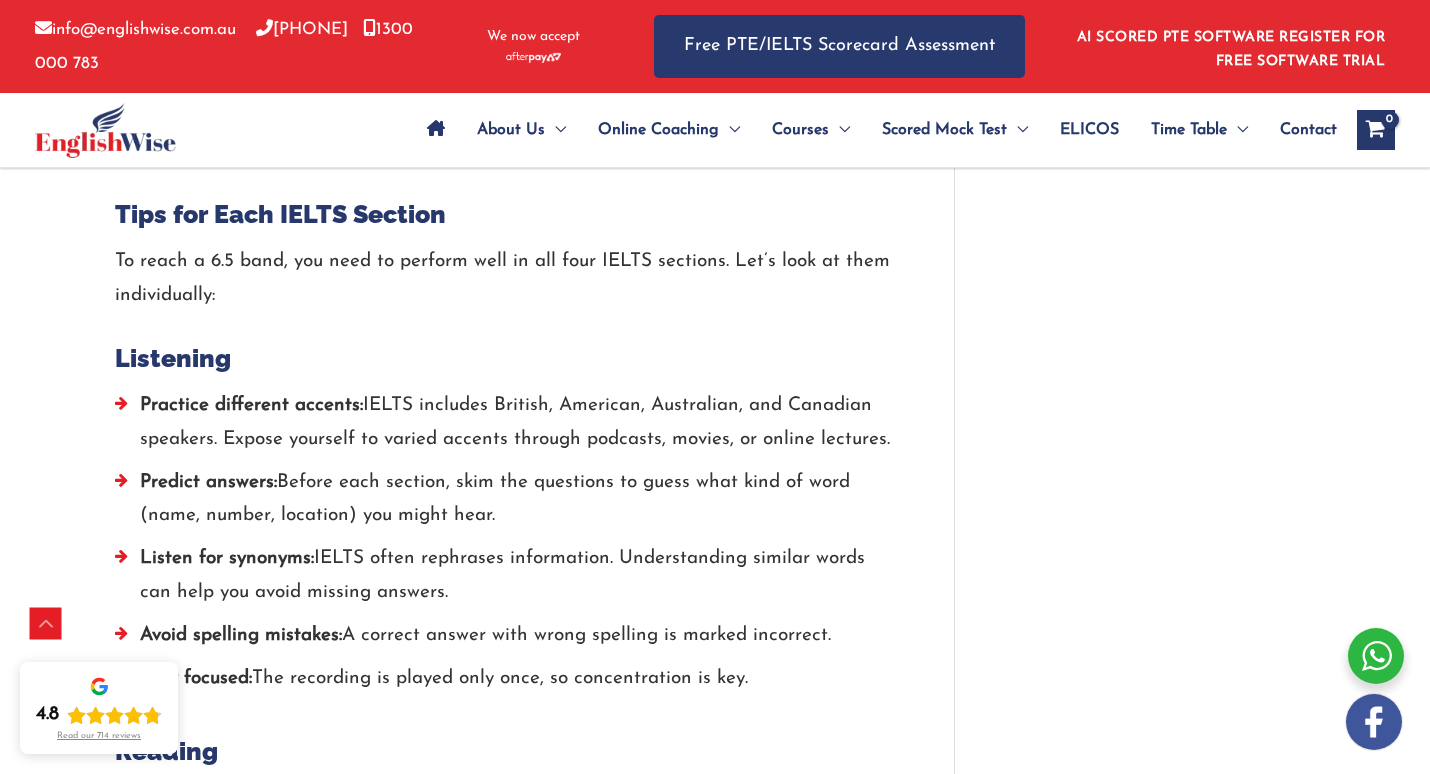 click on "Practice different accents: IELTS includes British, American, Australian, and Canadian speakers. Expose yourself to varied accents through podcasts, movies, or online lectures." at bounding box center (504, 427) 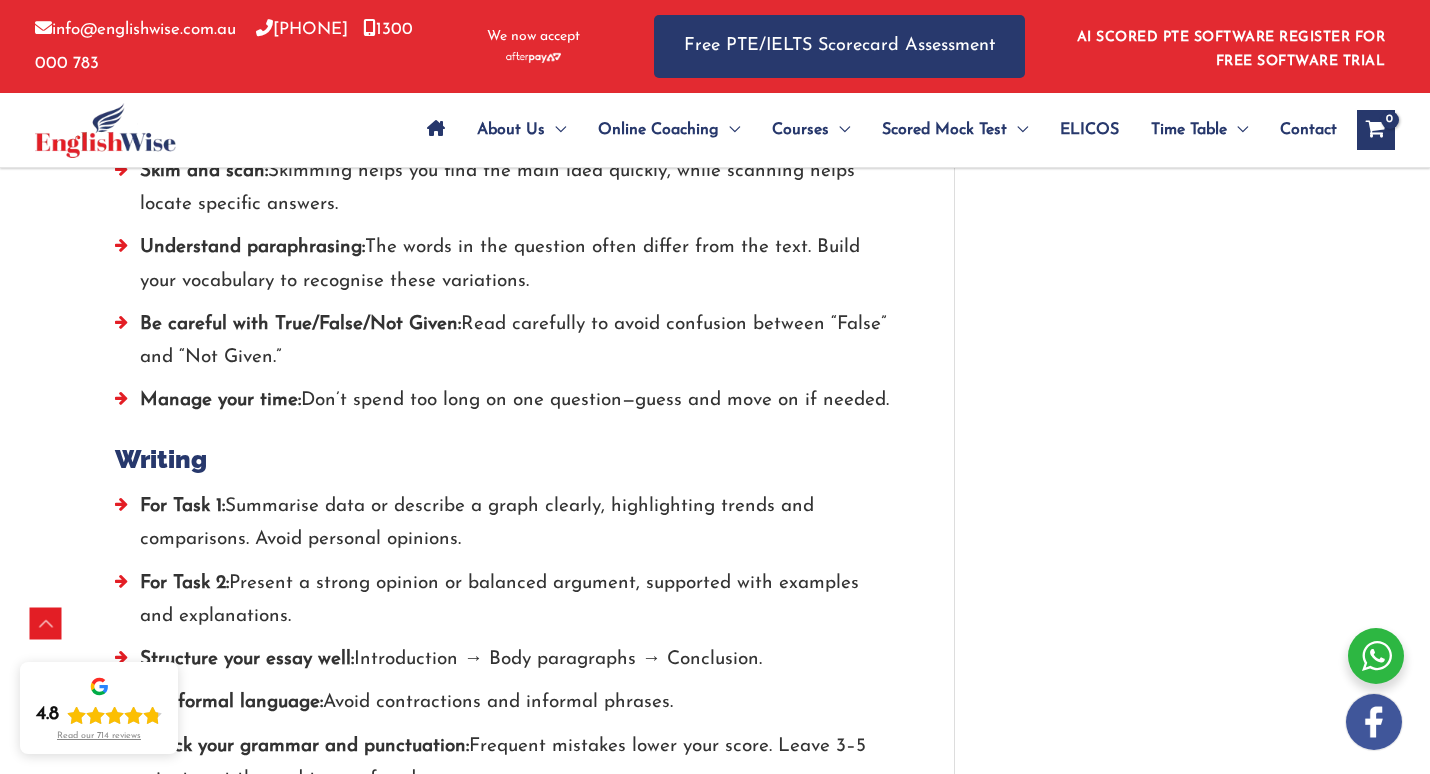 scroll, scrollTop: 3000, scrollLeft: 0, axis: vertical 